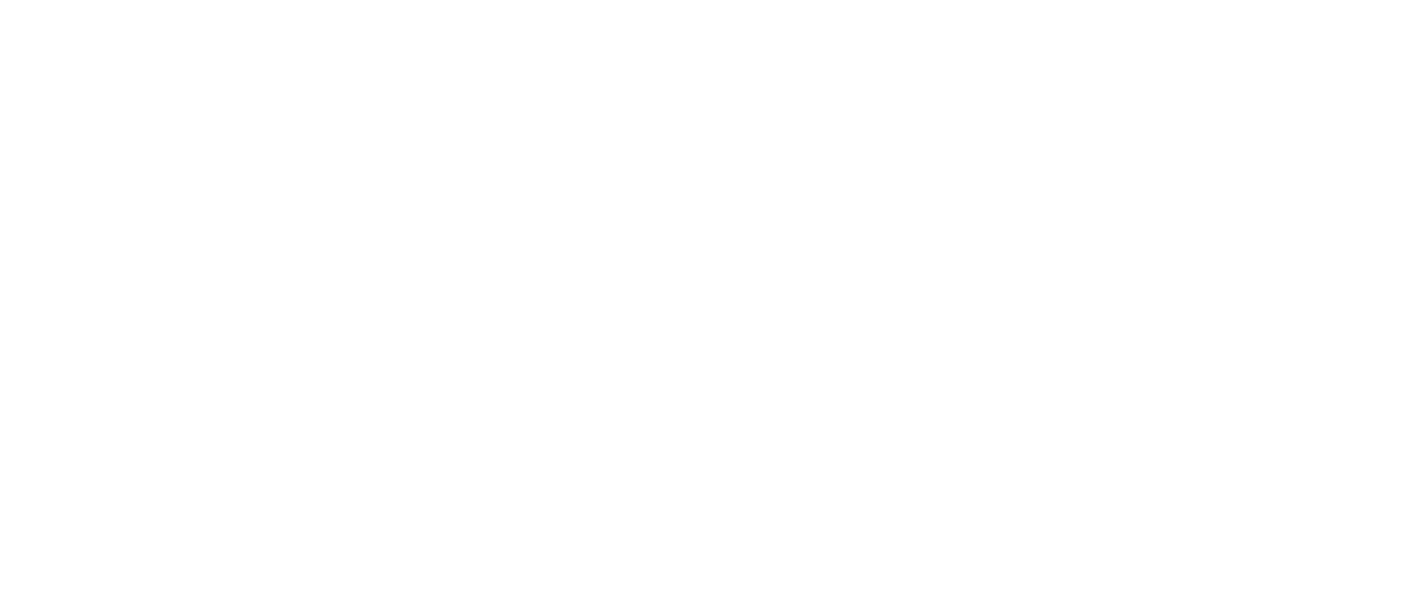 scroll, scrollTop: 0, scrollLeft: 0, axis: both 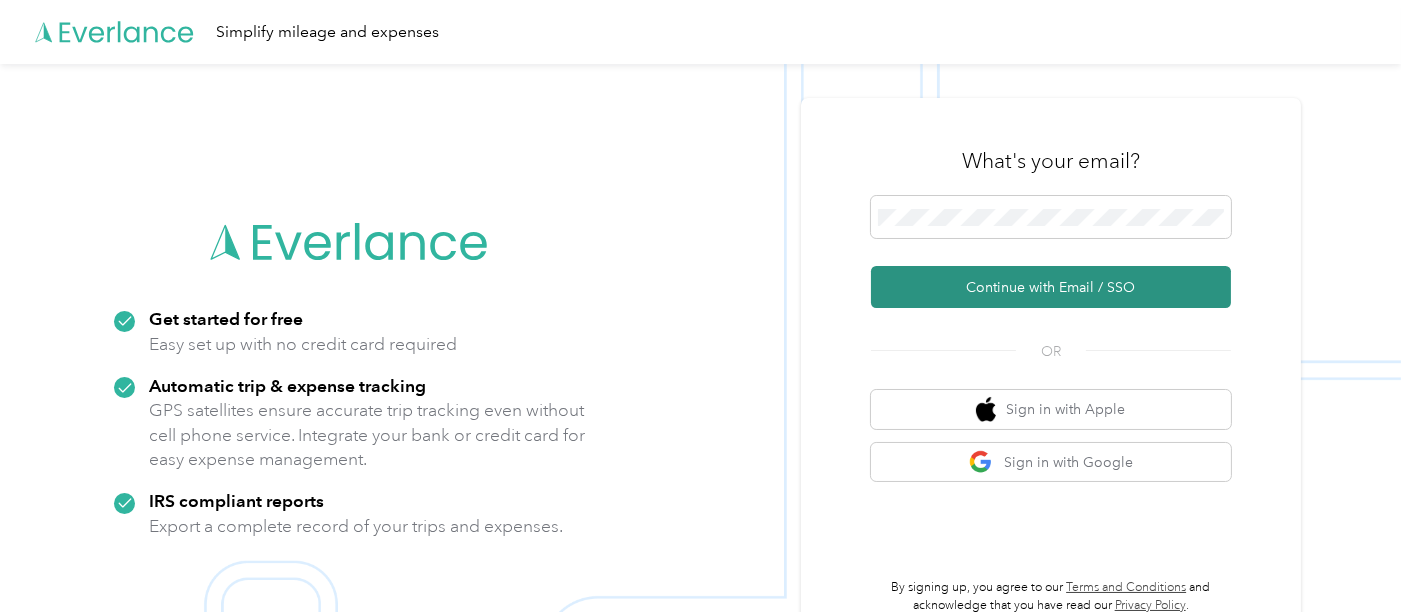 click on "Continue with Email / SSO" at bounding box center (1051, 287) 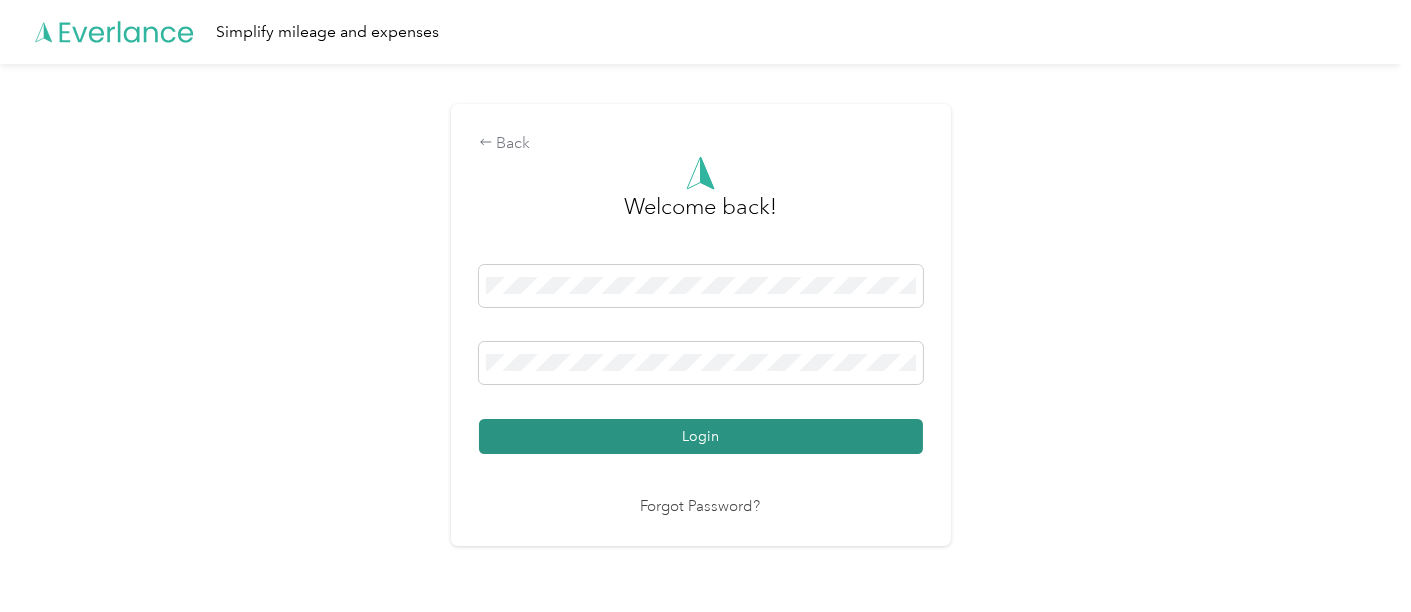 click on "Login" at bounding box center [701, 436] 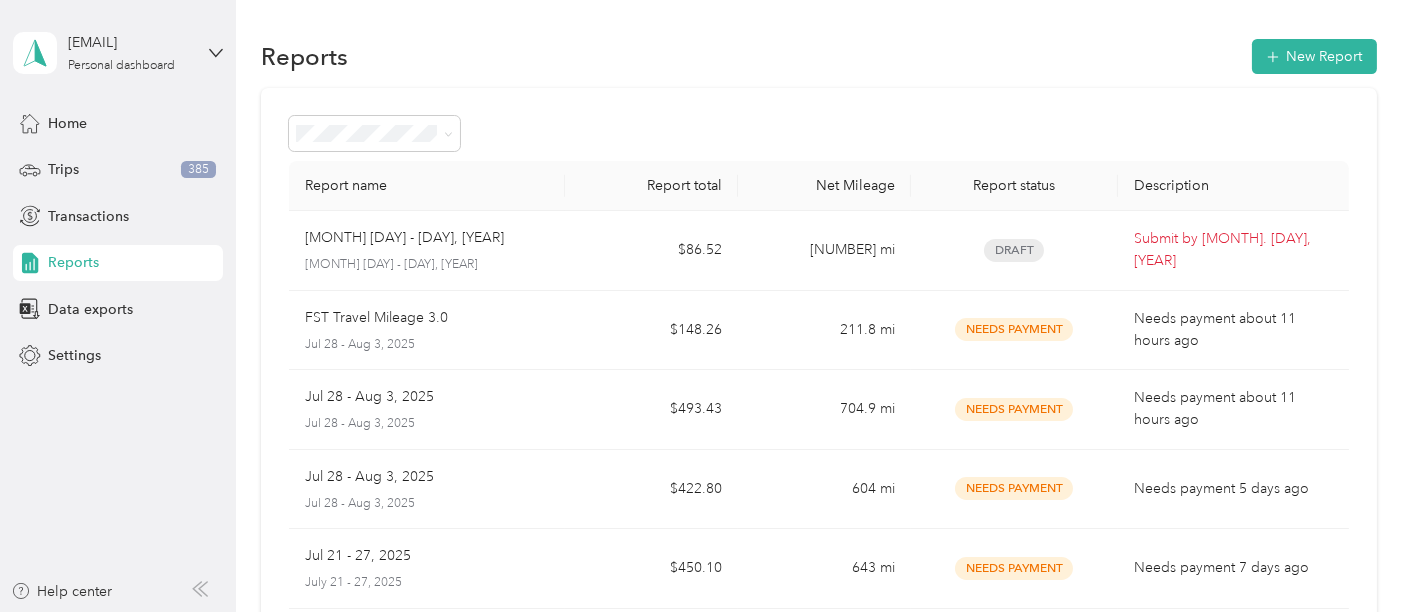 click on "$493.43" at bounding box center [651, 410] 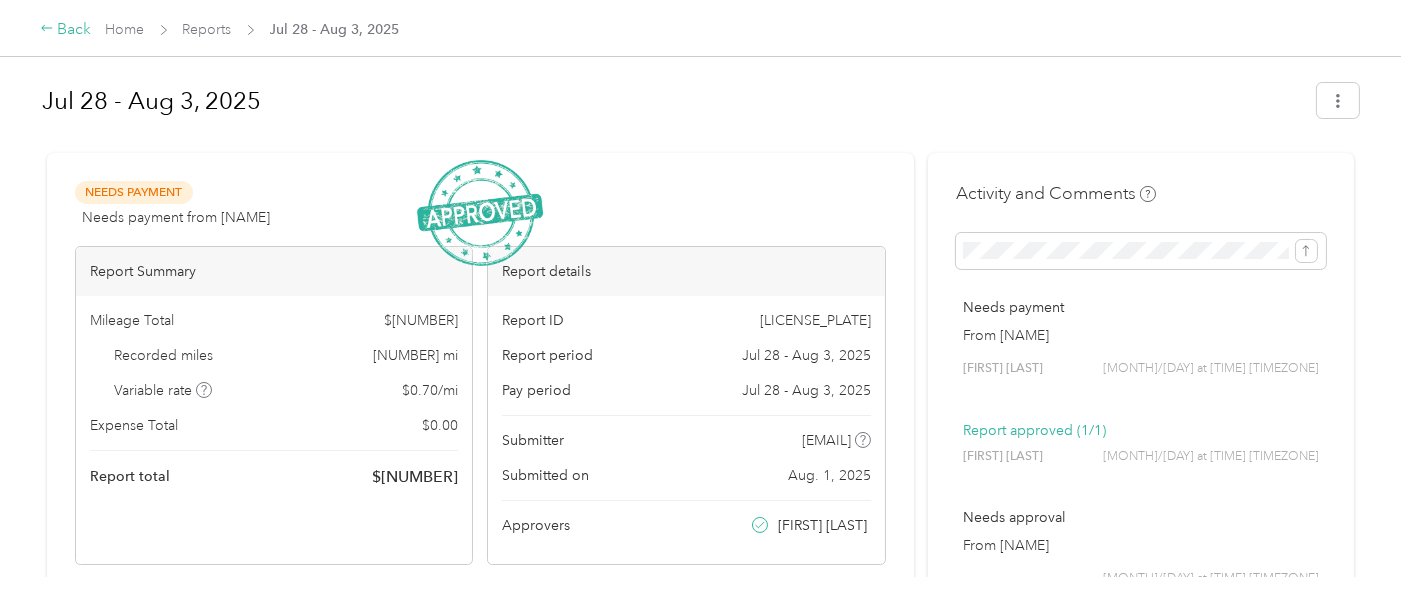 click on "Back" at bounding box center (66, 30) 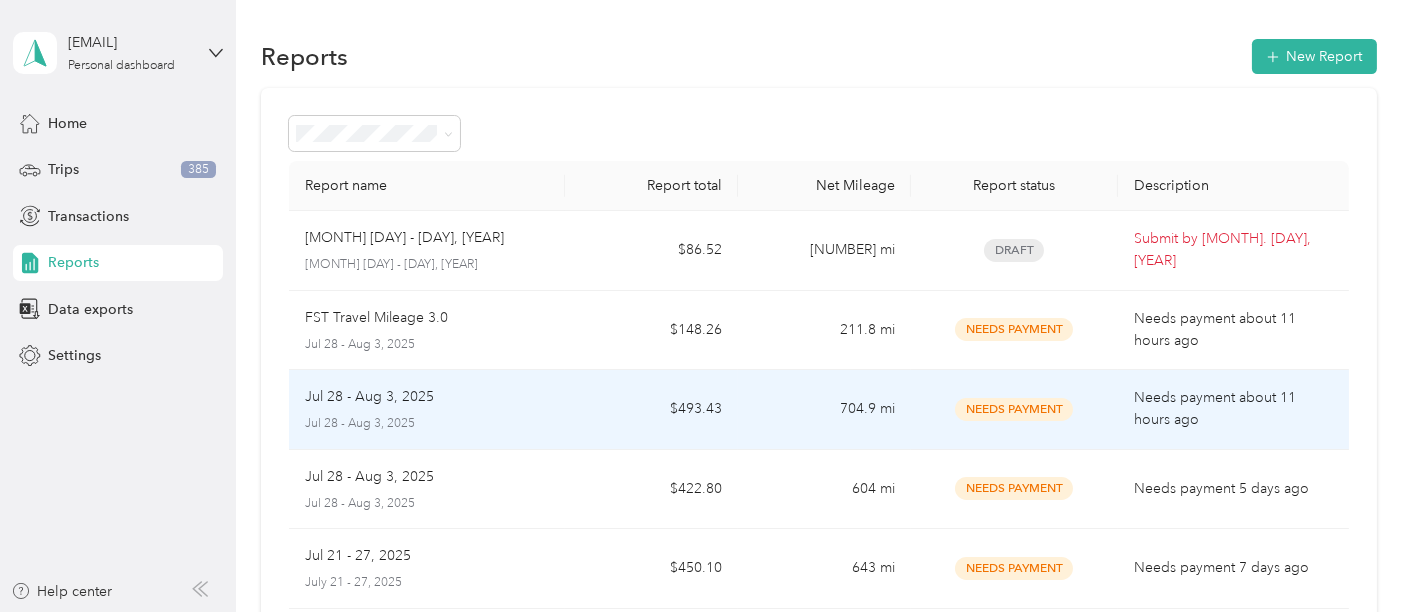 click on "Needs payment about 11 hours ago" at bounding box center (1233, 409) 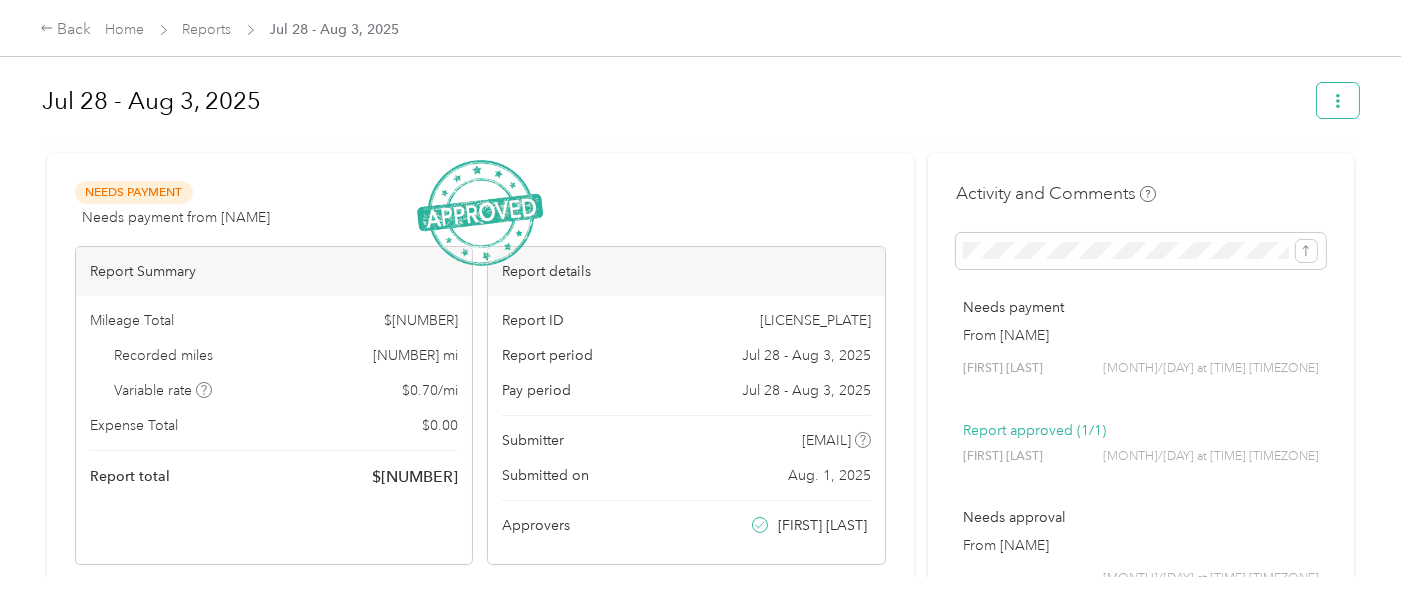 click 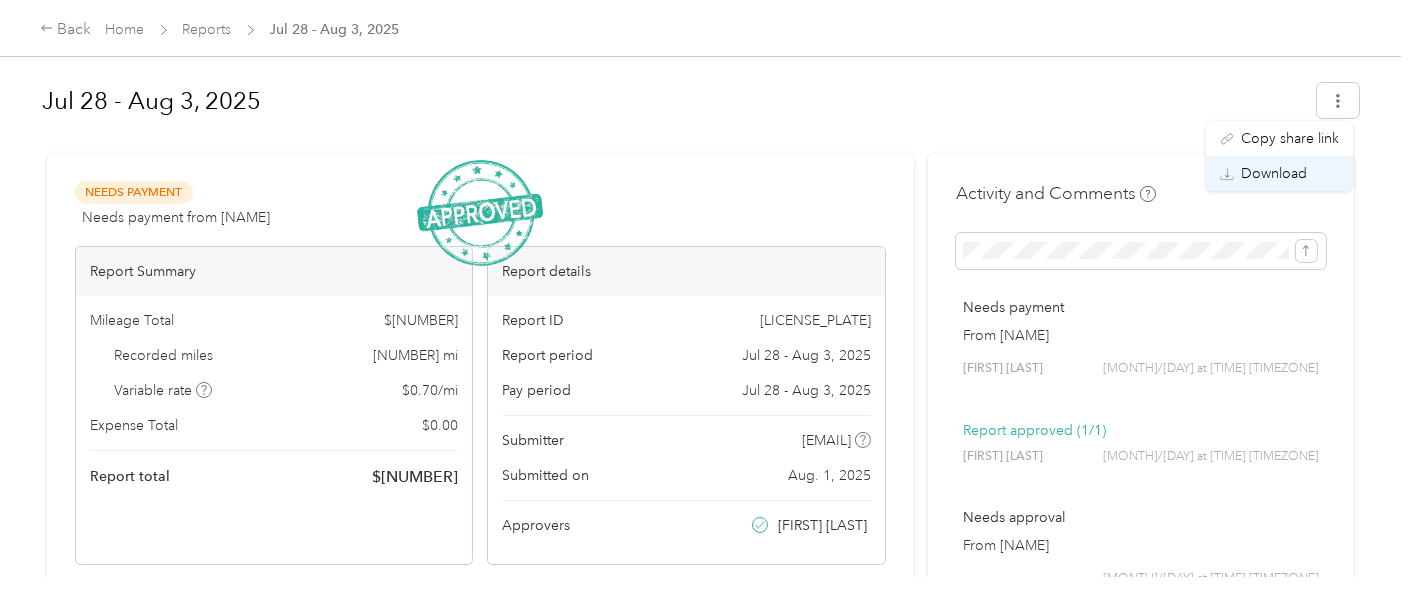 click on "Download" at bounding box center [1274, 173] 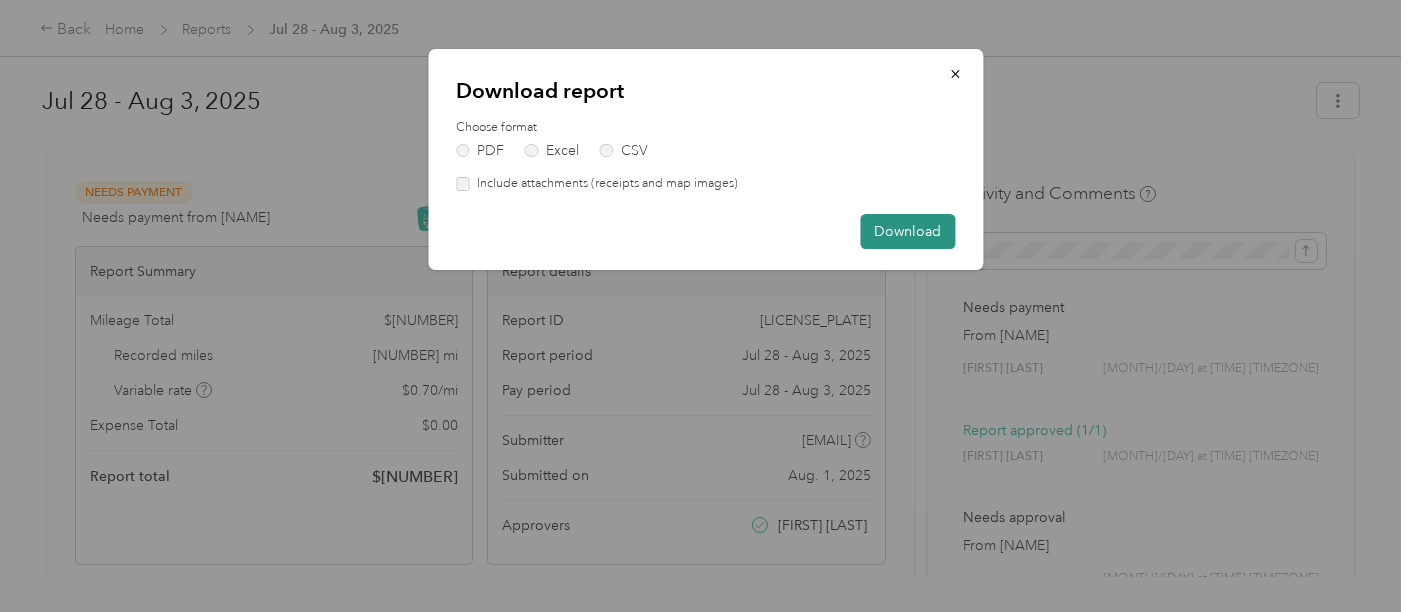 click on "Download" at bounding box center (907, 231) 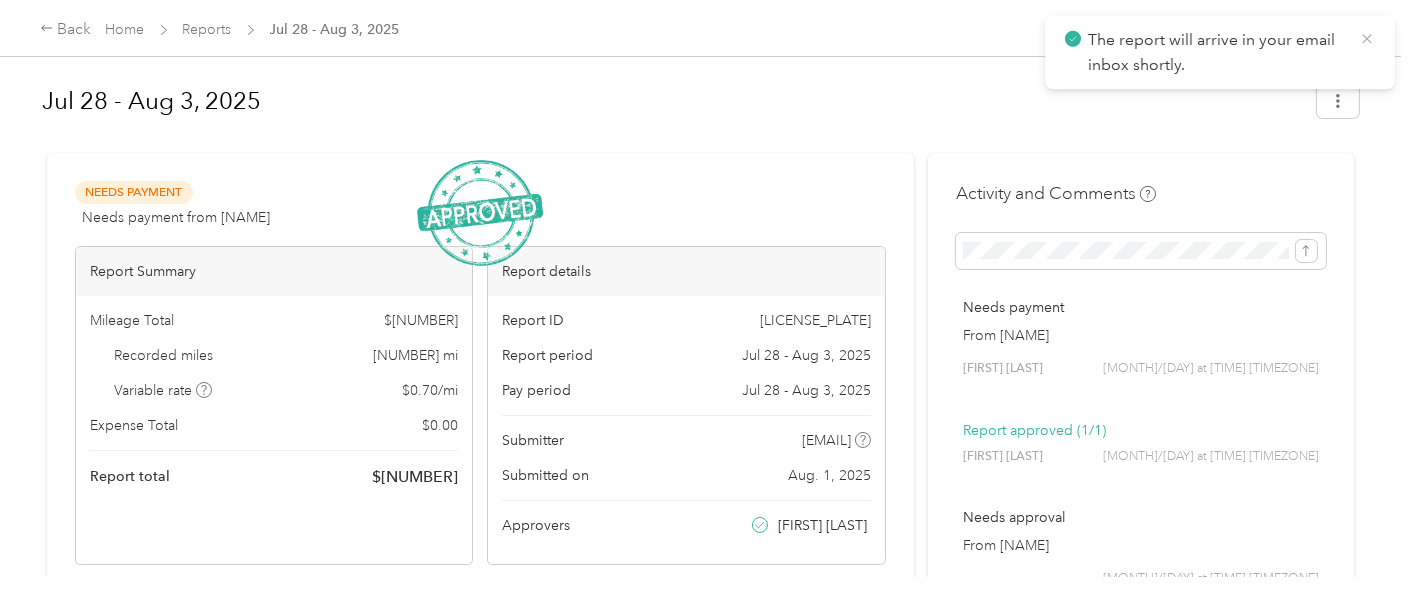 click 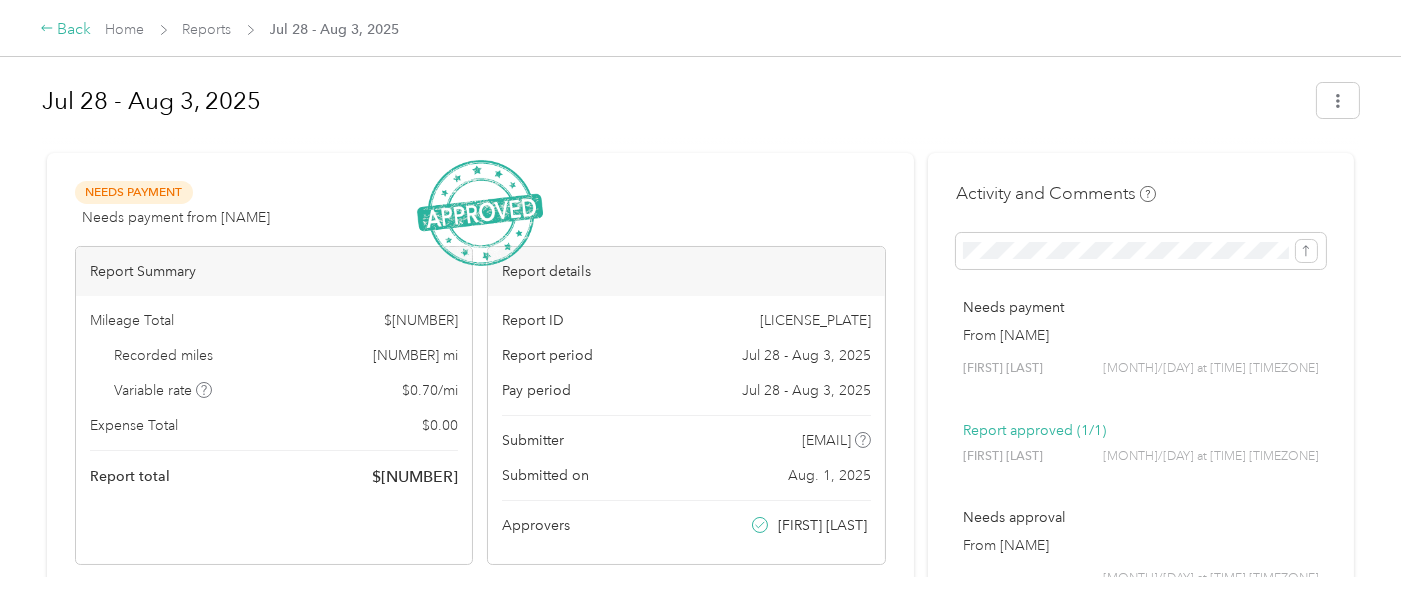 click on "Back" at bounding box center [66, 30] 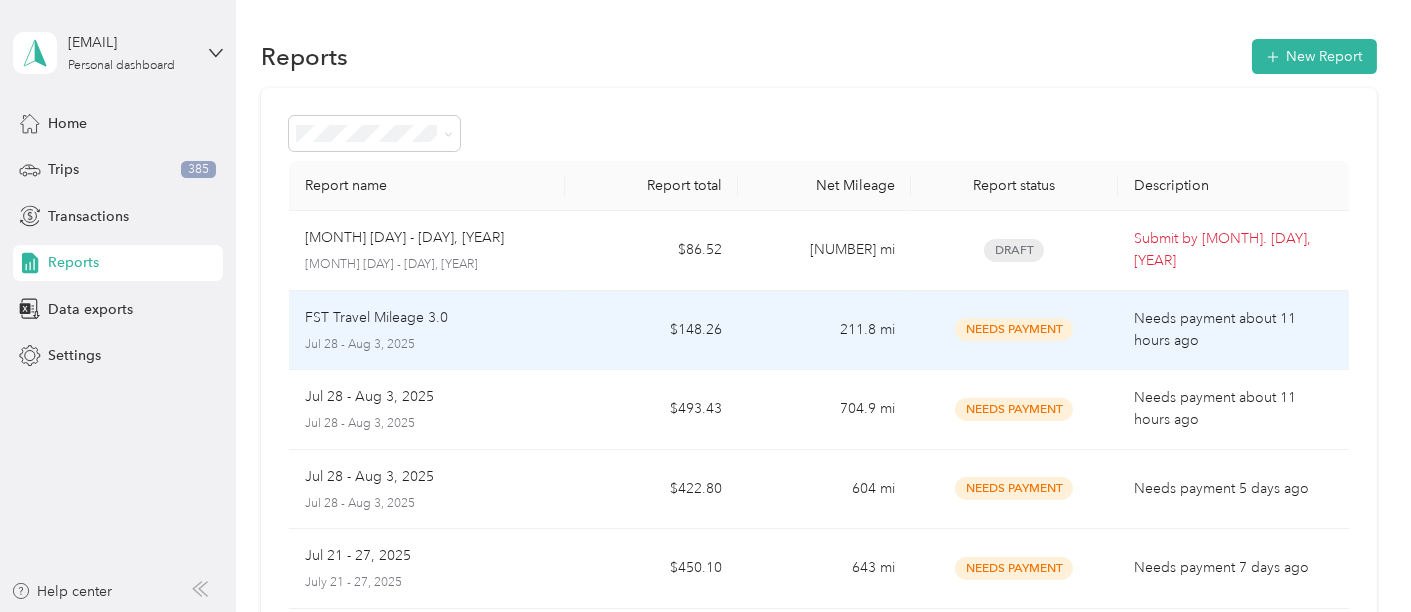 click on "Needs payment about 11 hours ago" at bounding box center (1233, 330) 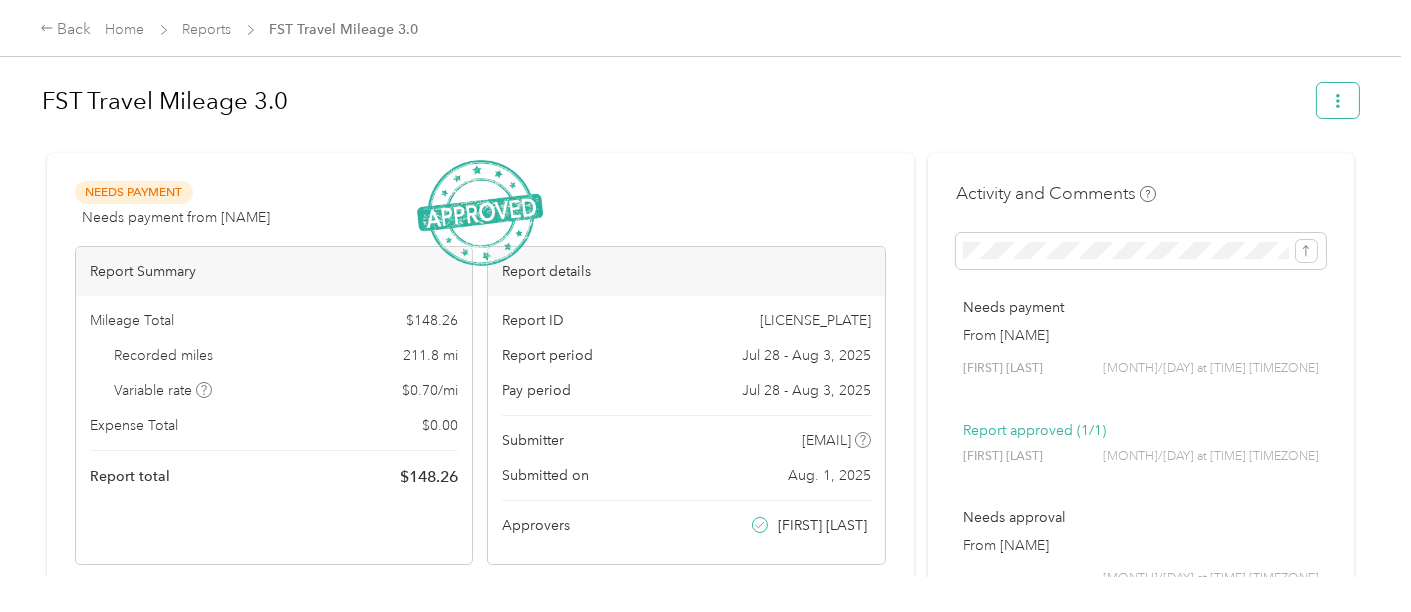 click at bounding box center [1338, 100] 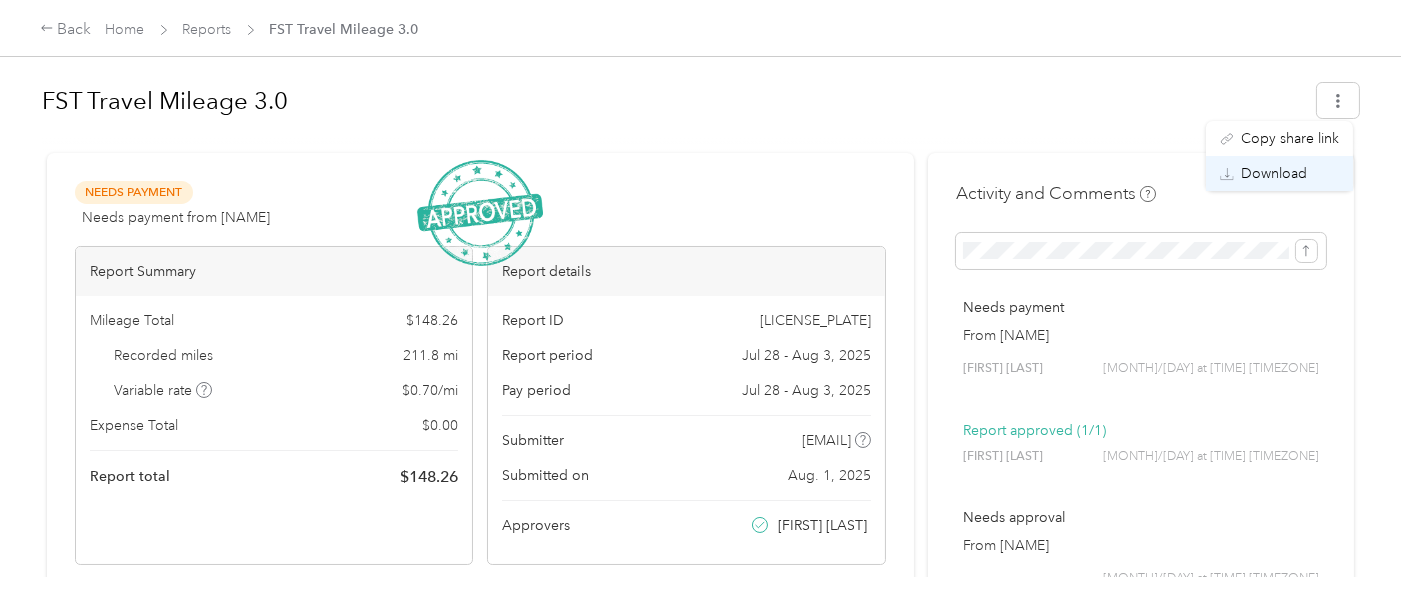 click on "Download" at bounding box center (1274, 173) 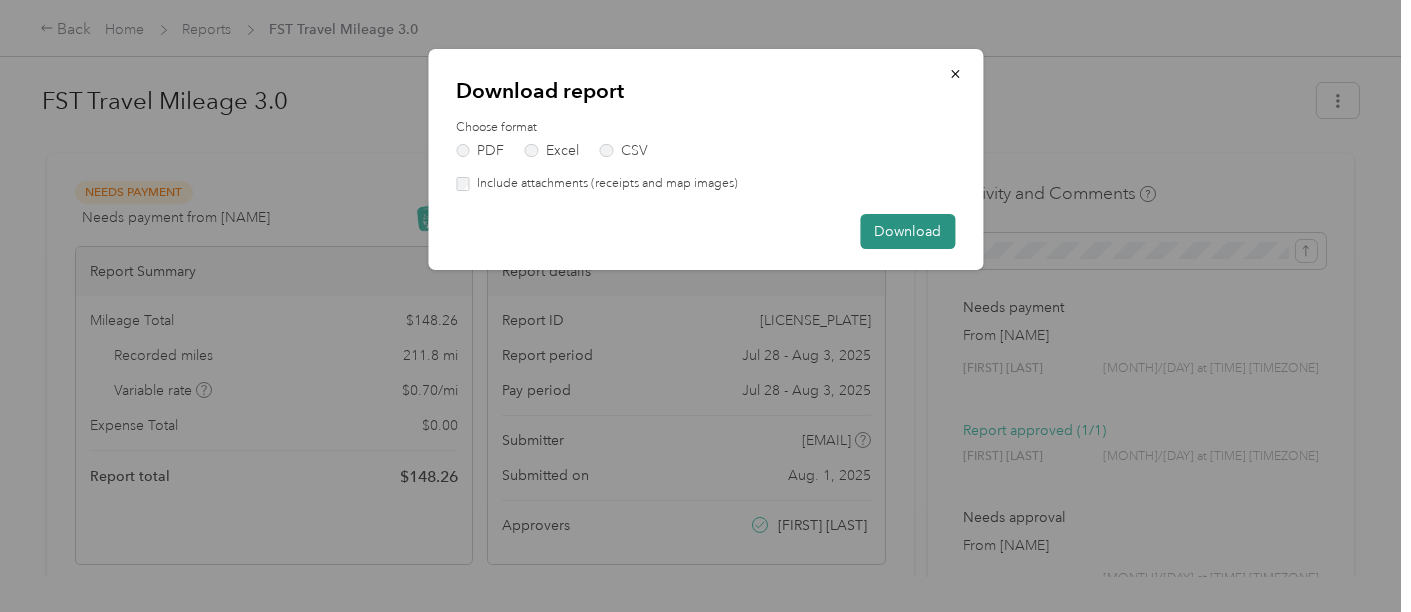click on "Download" at bounding box center [907, 231] 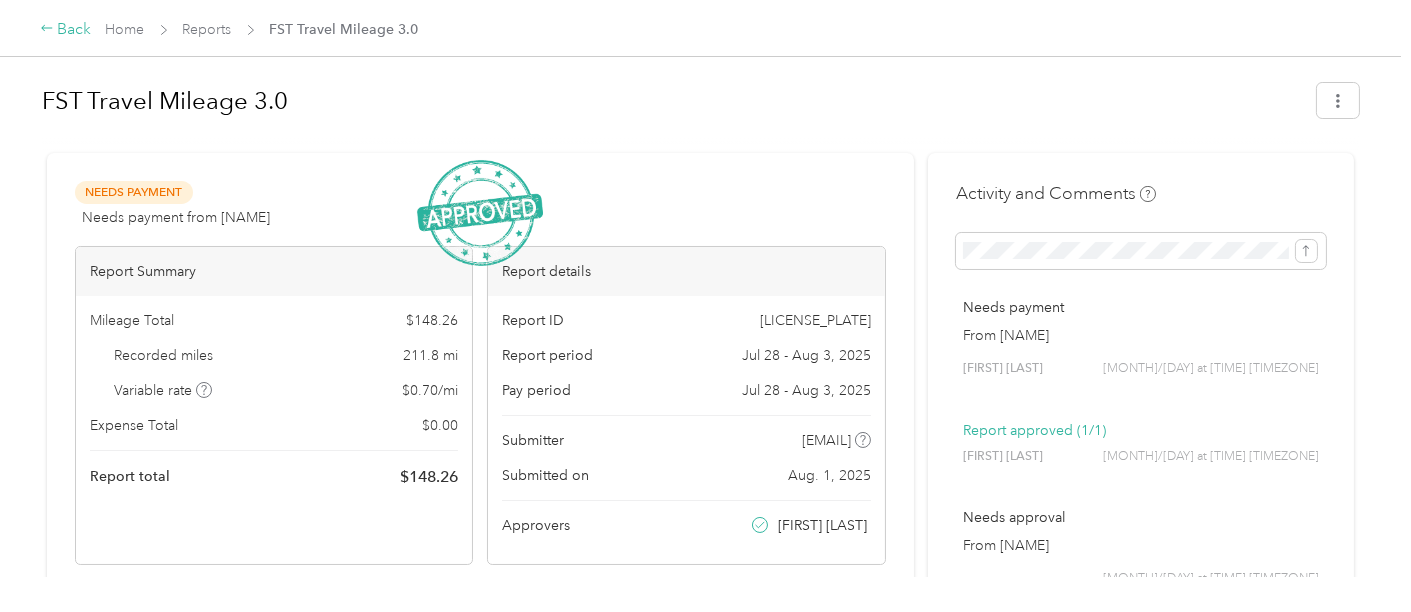 click on "Back" at bounding box center (66, 30) 